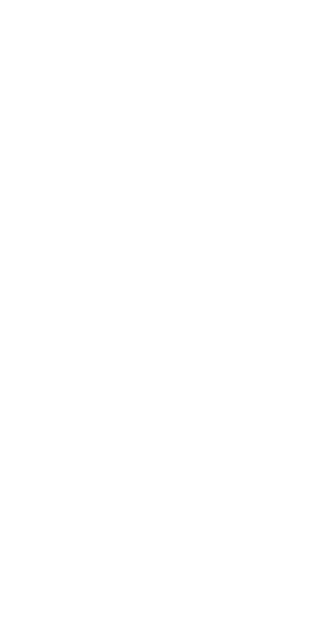 scroll, scrollTop: 0, scrollLeft: 0, axis: both 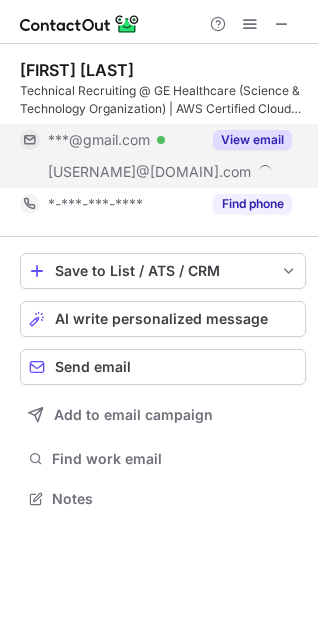 click on "View email" at bounding box center (252, 140) 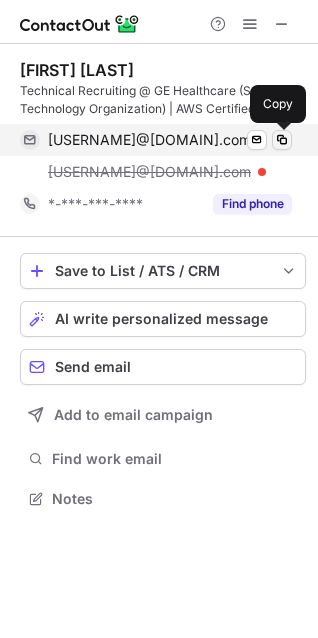 click at bounding box center (282, 140) 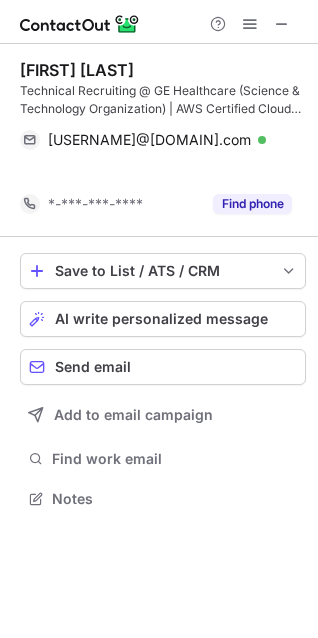 scroll, scrollTop: 453, scrollLeft: 318, axis: both 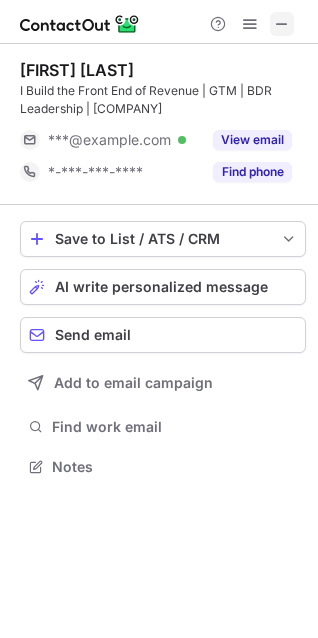 click at bounding box center (282, 24) 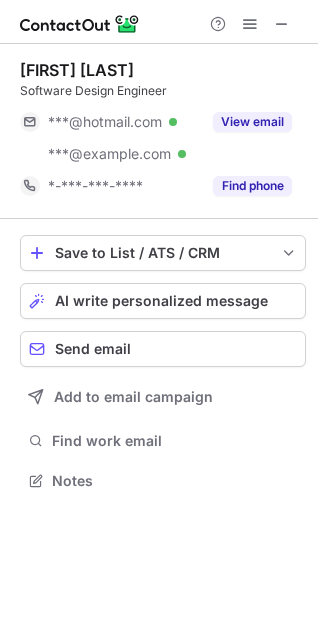 scroll, scrollTop: 0, scrollLeft: 0, axis: both 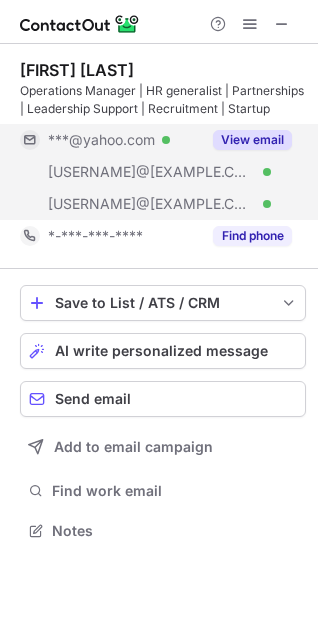click on "View email" at bounding box center (252, 140) 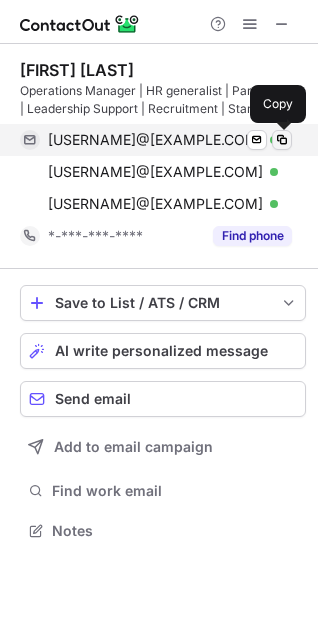 click at bounding box center [282, 140] 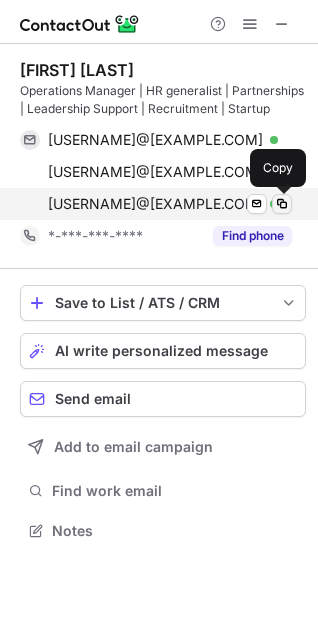 click at bounding box center [282, 204] 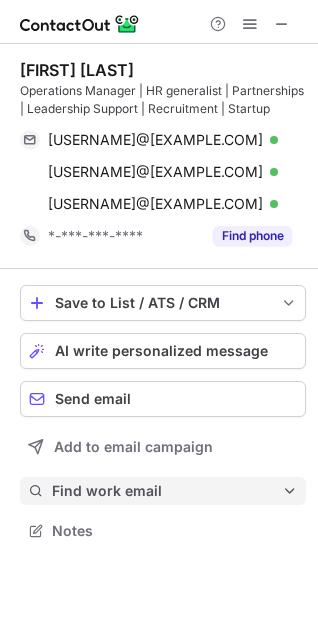 scroll, scrollTop: 517, scrollLeft: 318, axis: both 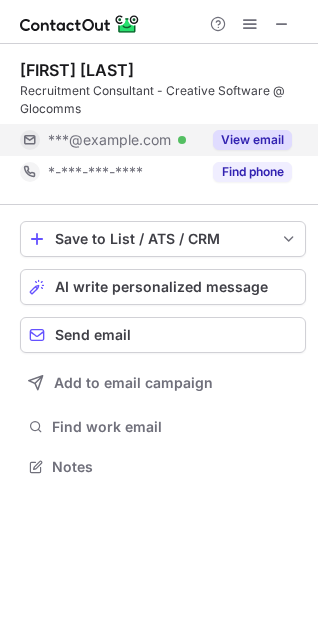 click on "View email" at bounding box center (252, 140) 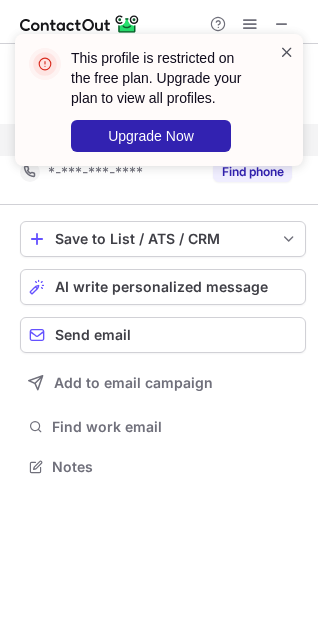 click at bounding box center (287, 52) 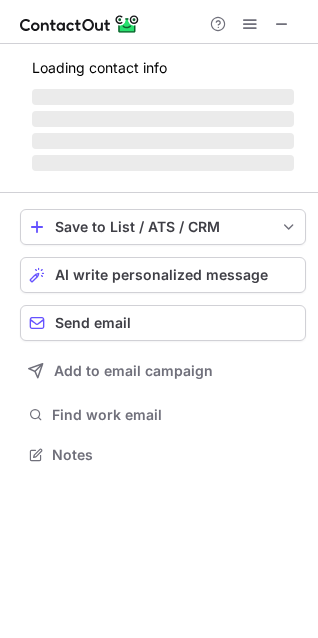 scroll, scrollTop: 441, scrollLeft: 318, axis: both 